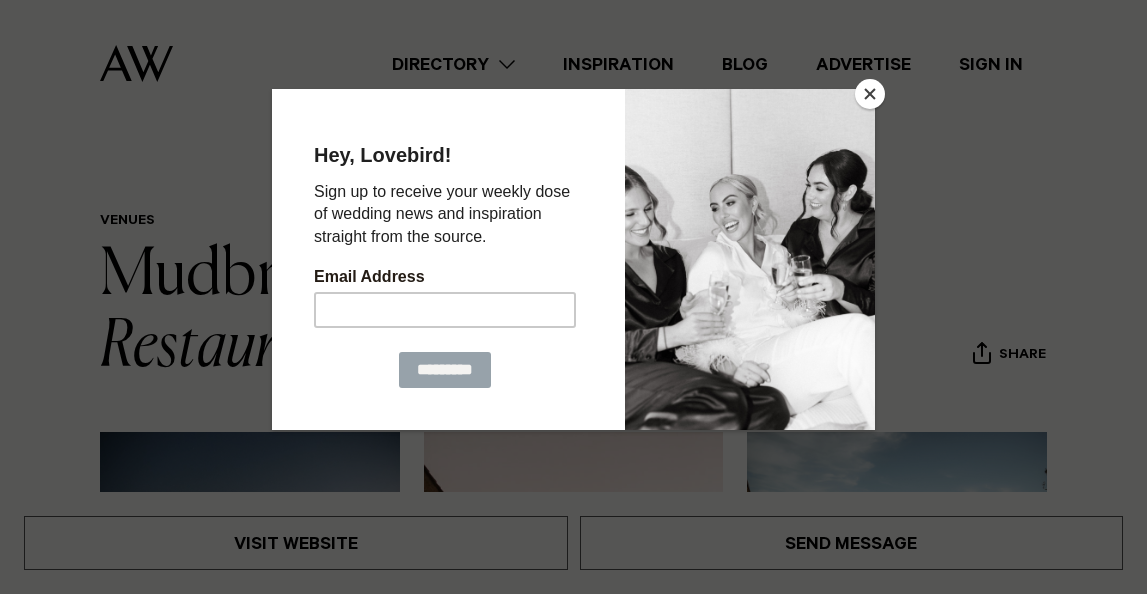 scroll, scrollTop: 0, scrollLeft: 0, axis: both 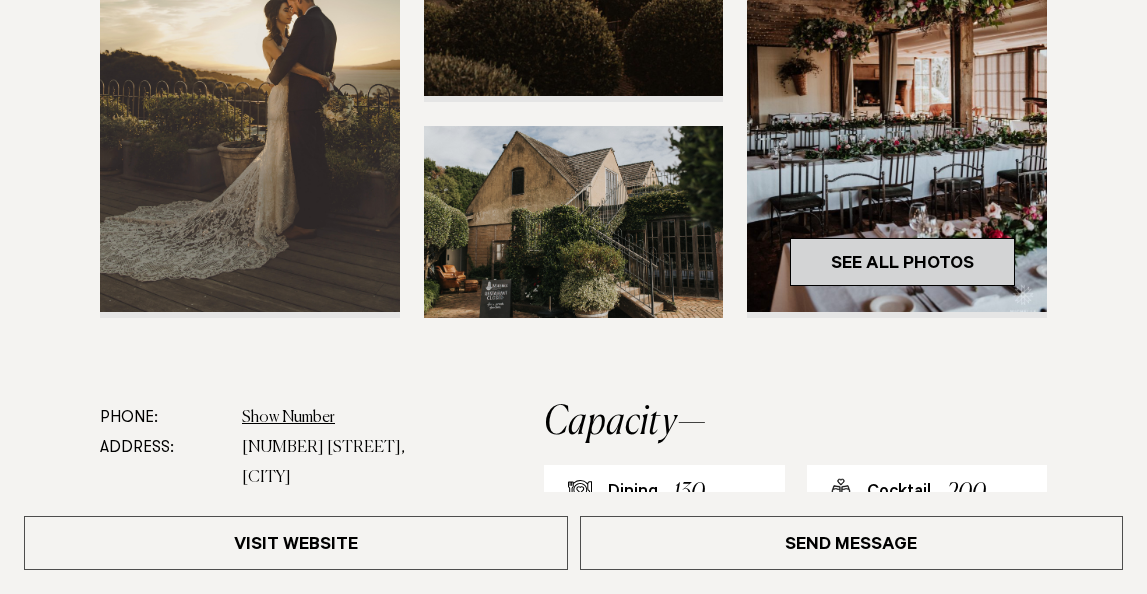 click on "See All Photos" at bounding box center [902, 262] 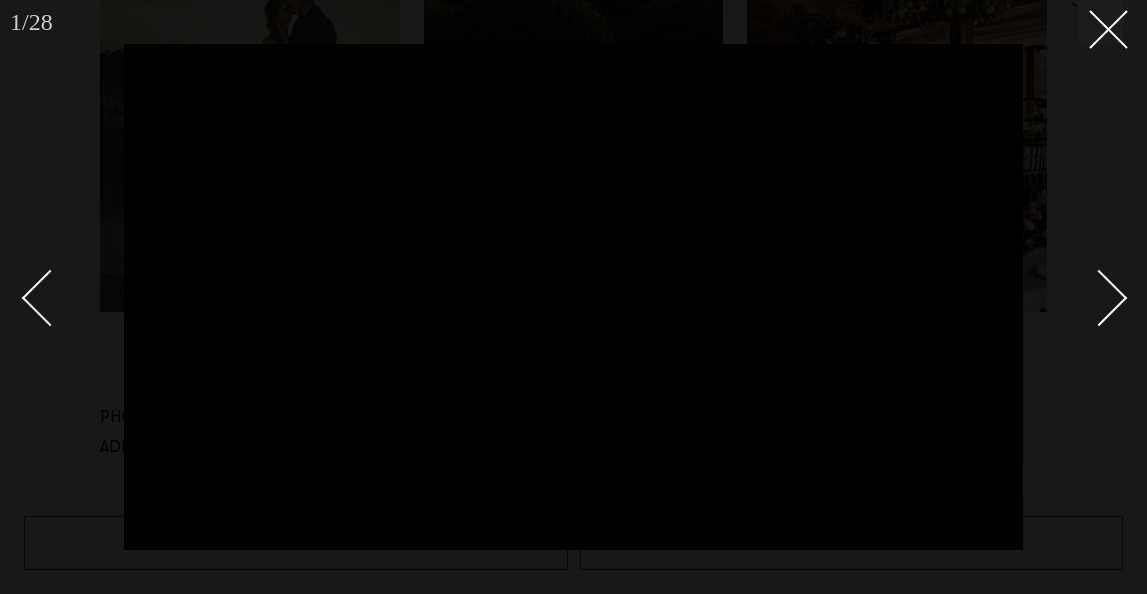 click at bounding box center (1099, 298) 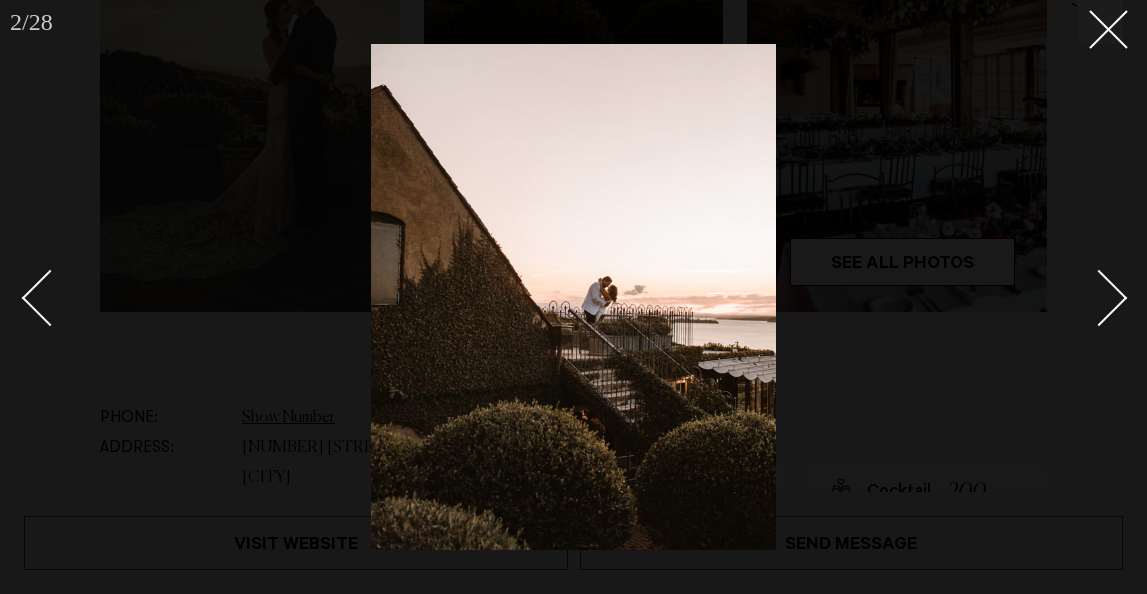 click at bounding box center (1099, 298) 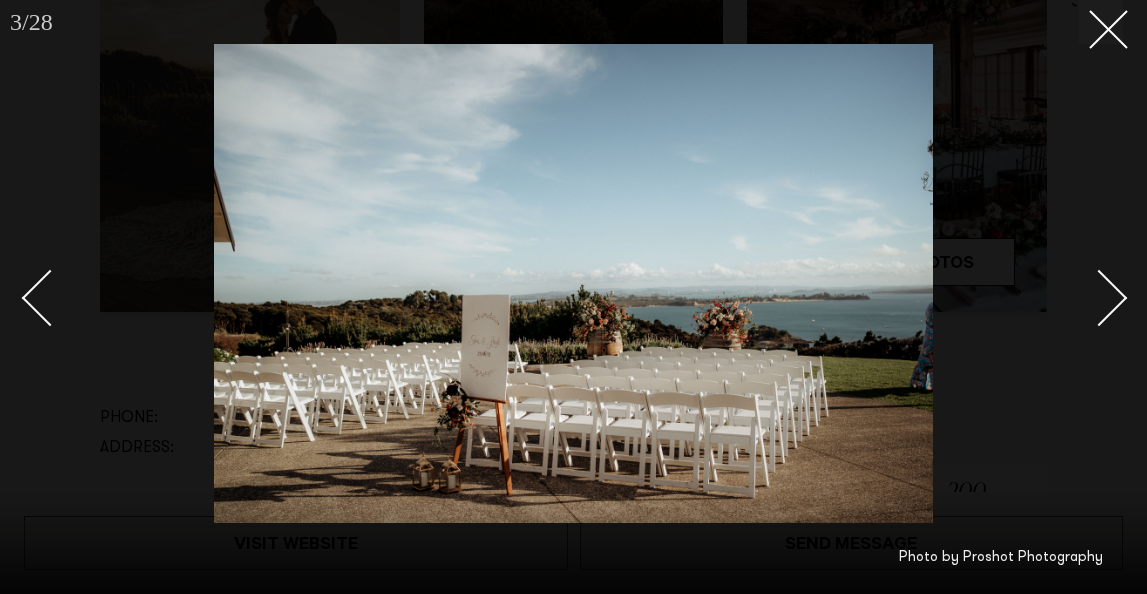 click at bounding box center [1099, 298] 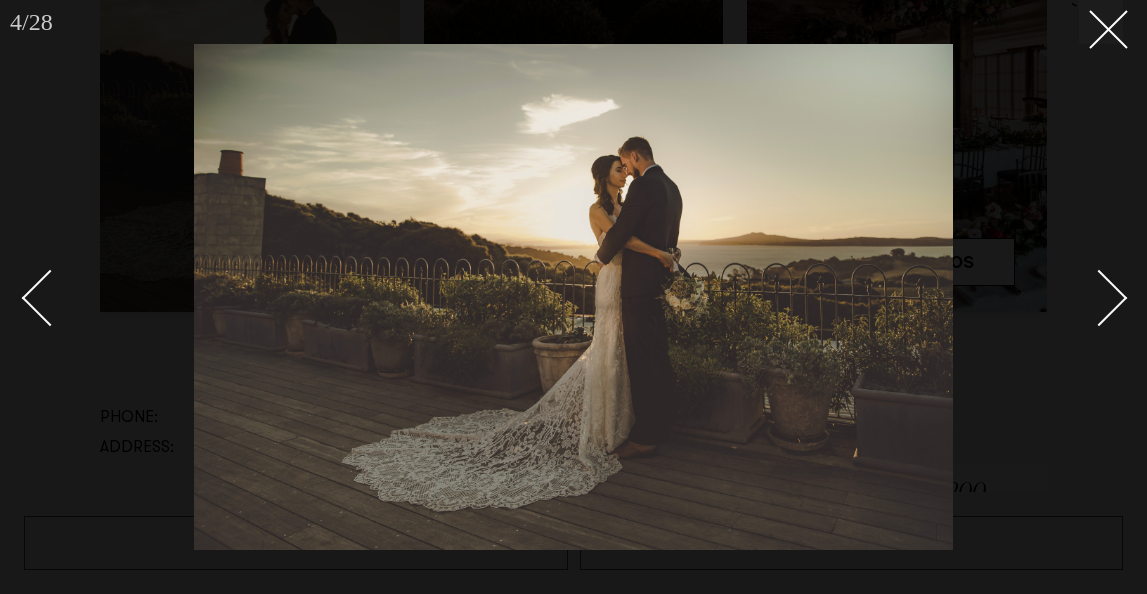 click at bounding box center [1099, 298] 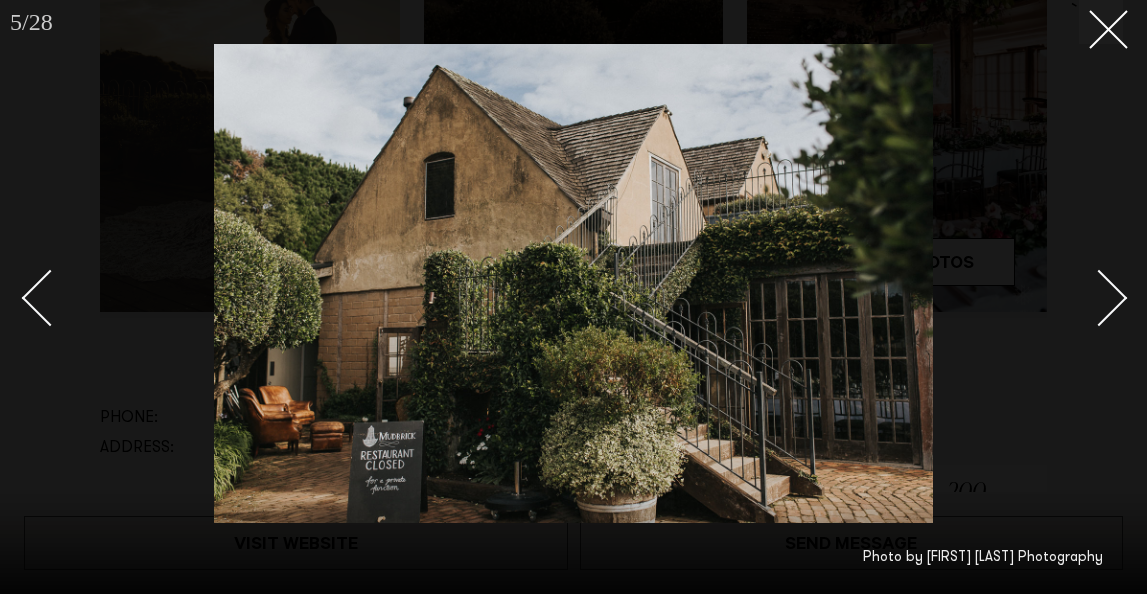 click at bounding box center [1099, 298] 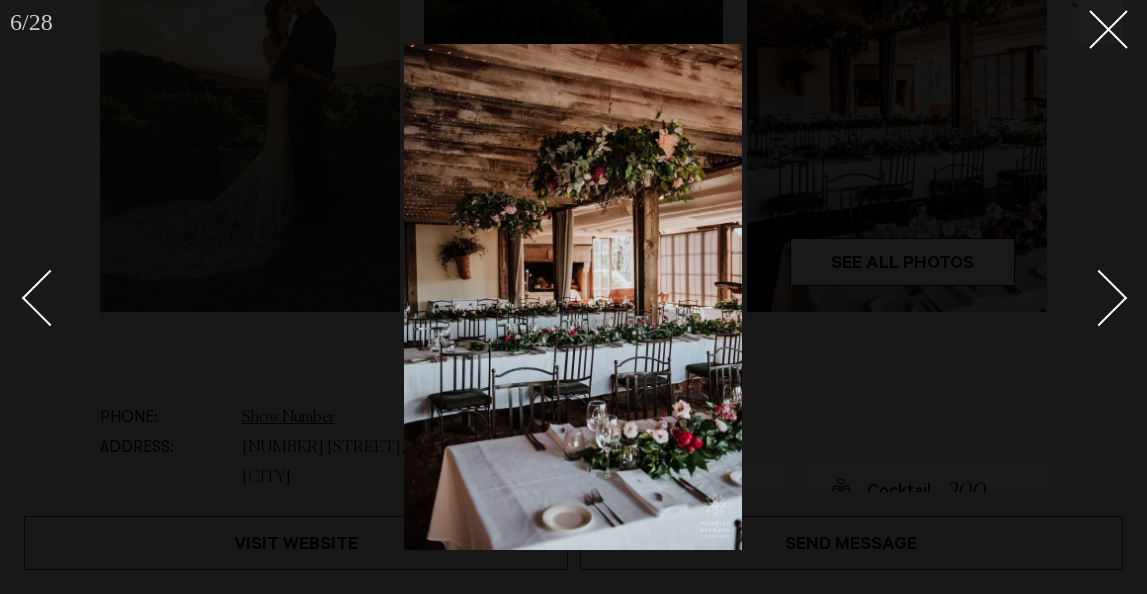 click at bounding box center (1099, 298) 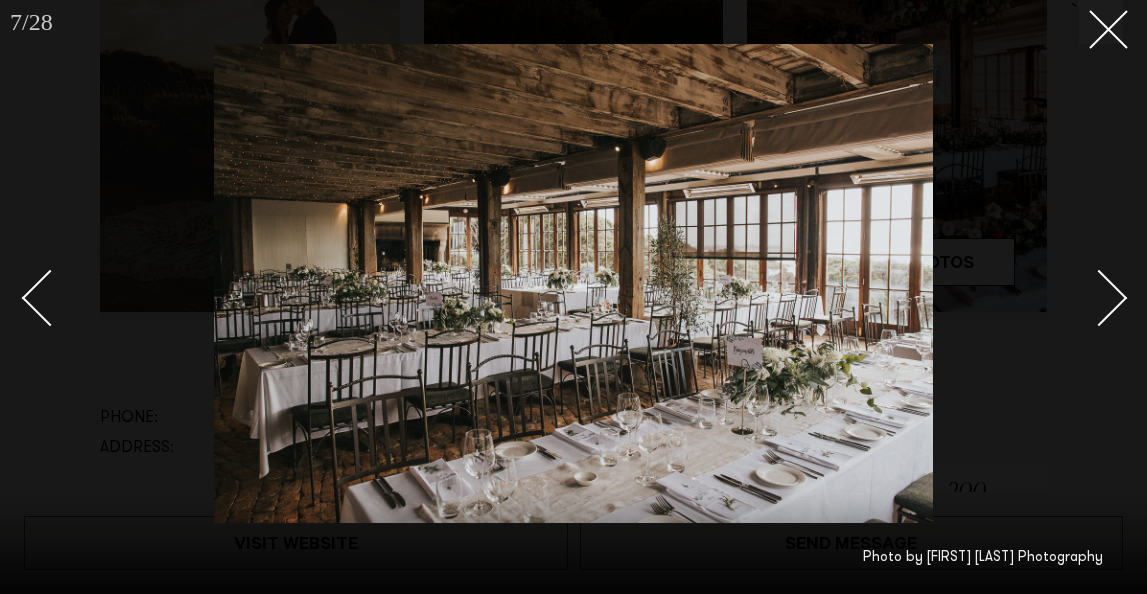 click at bounding box center (1099, 298) 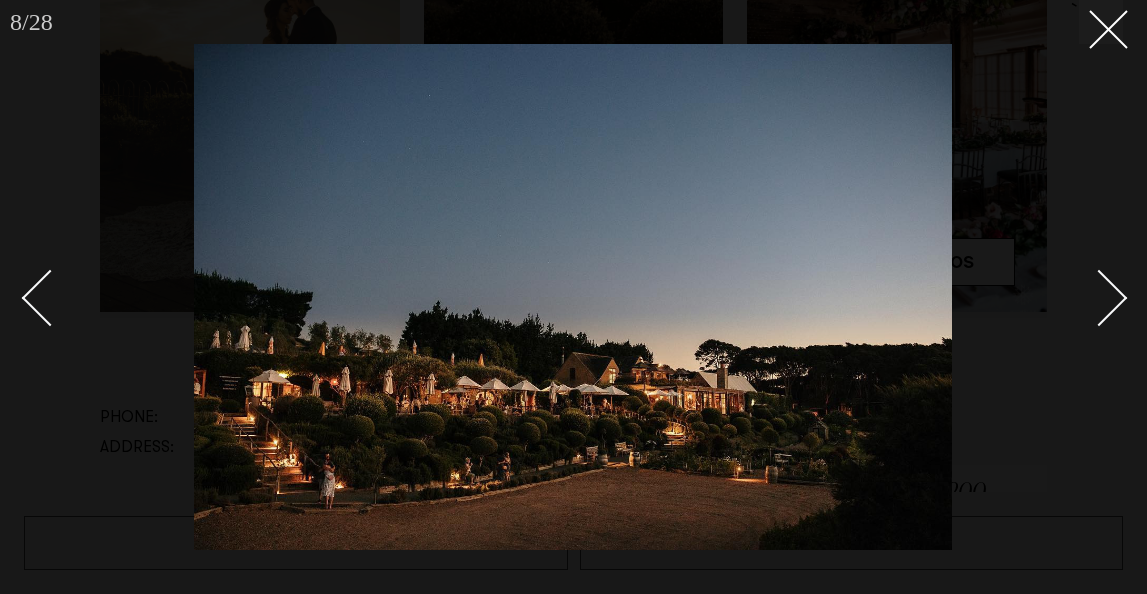 click at bounding box center [1099, 298] 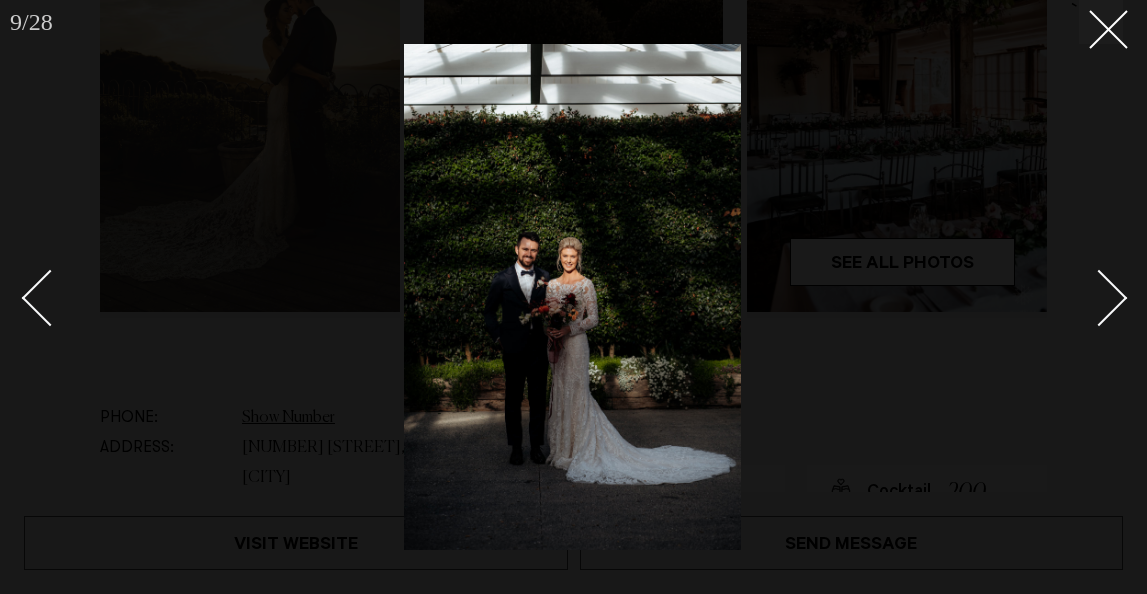 click at bounding box center [1099, 298] 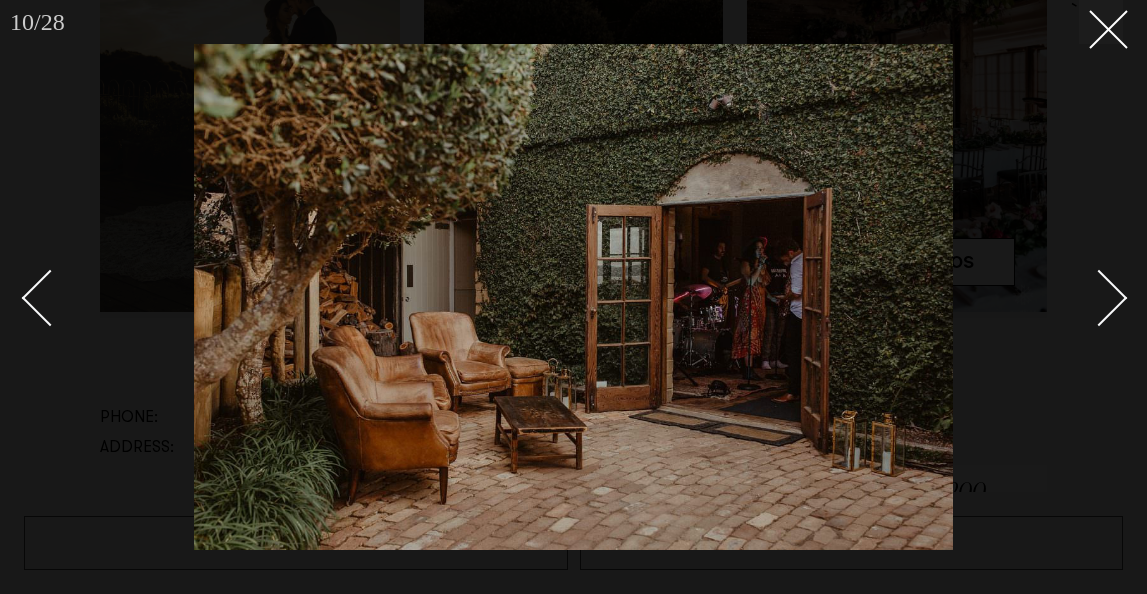 click at bounding box center (1099, 298) 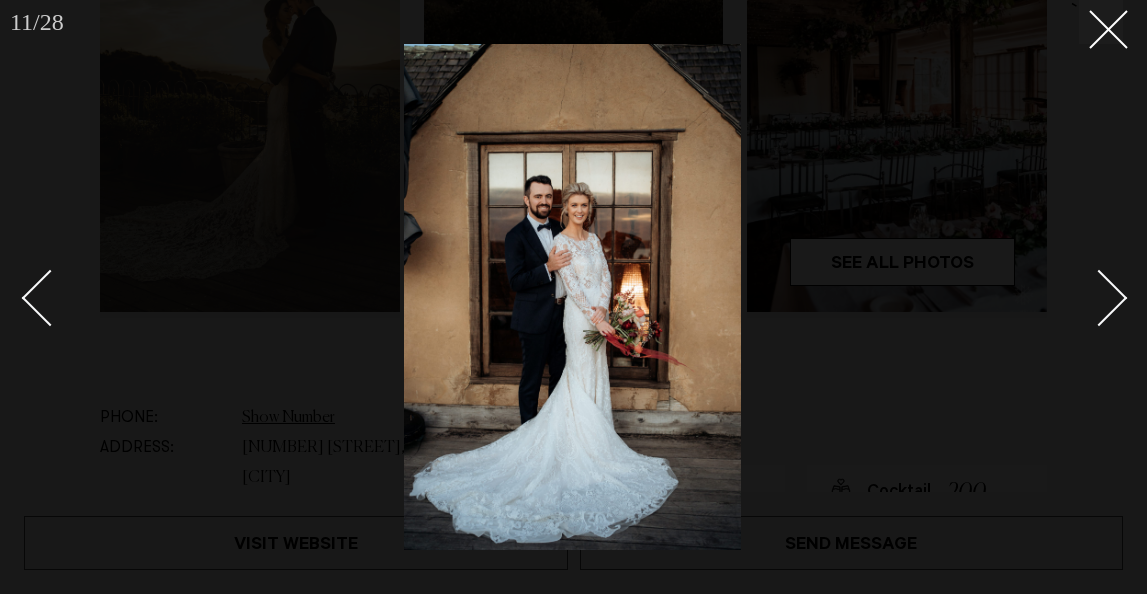 click at bounding box center [1099, 298] 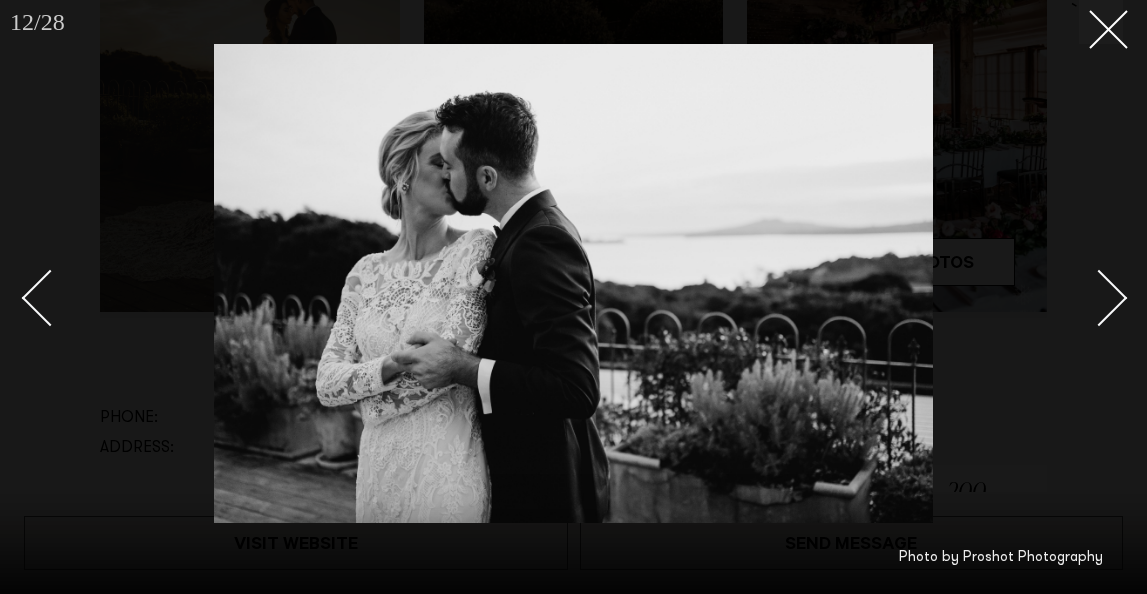 click at bounding box center [1099, 298] 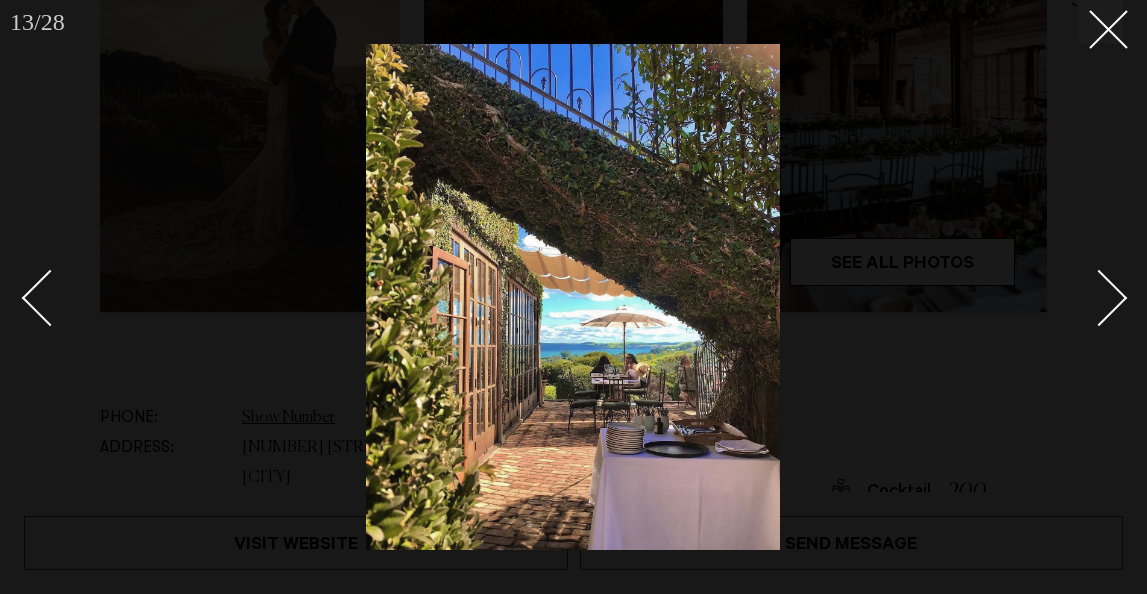 click at bounding box center [1099, 298] 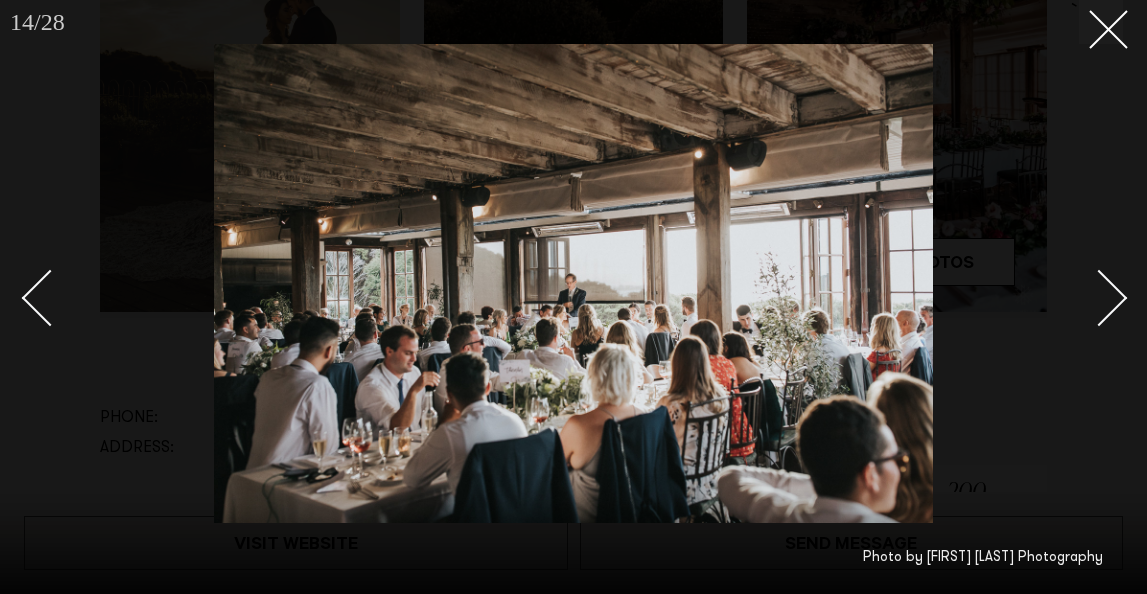 click at bounding box center (573, 297) 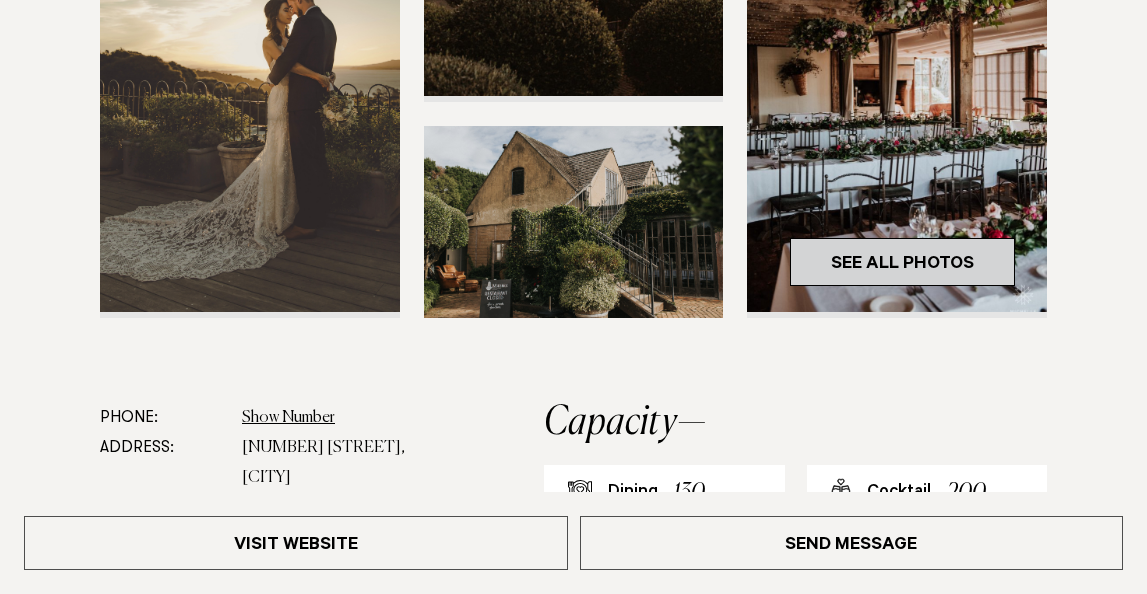 click on "See All Photos" at bounding box center (902, 262) 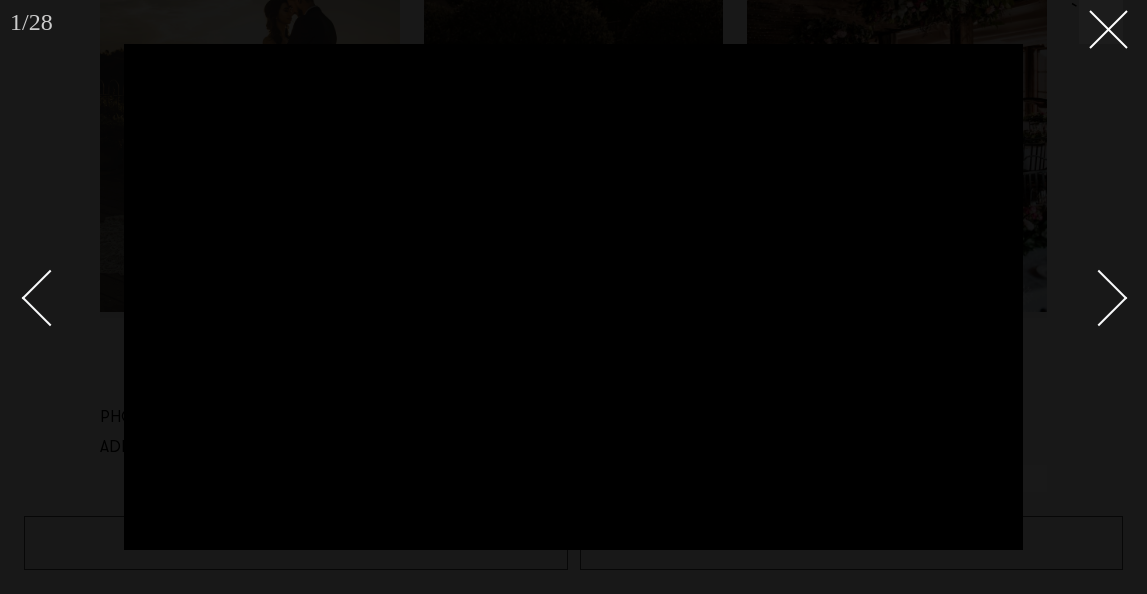 click at bounding box center [1099, 298] 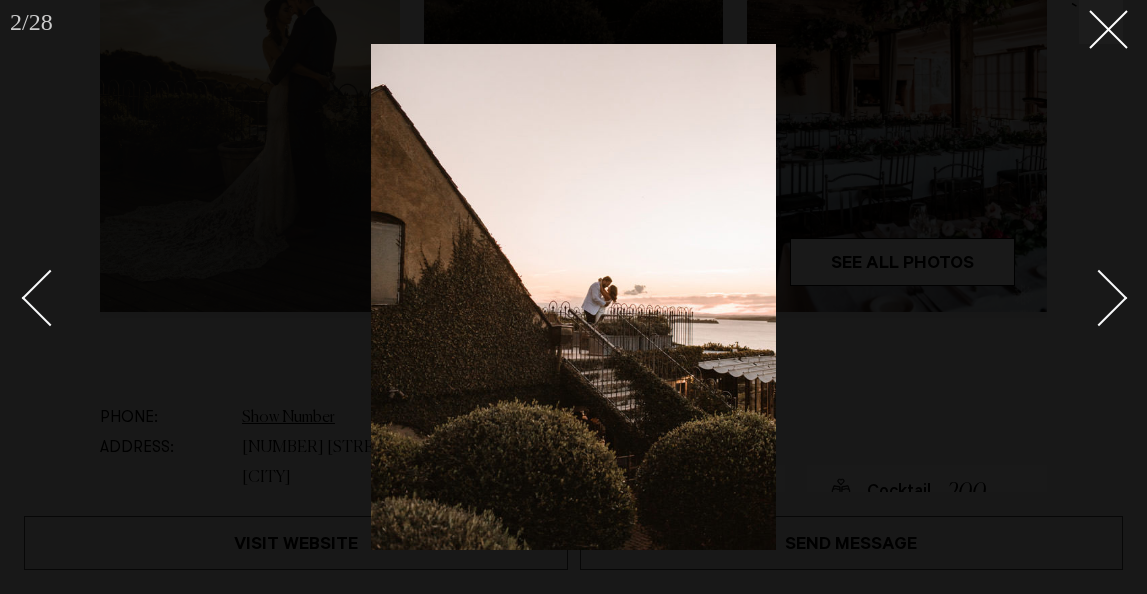 click at bounding box center (1099, 298) 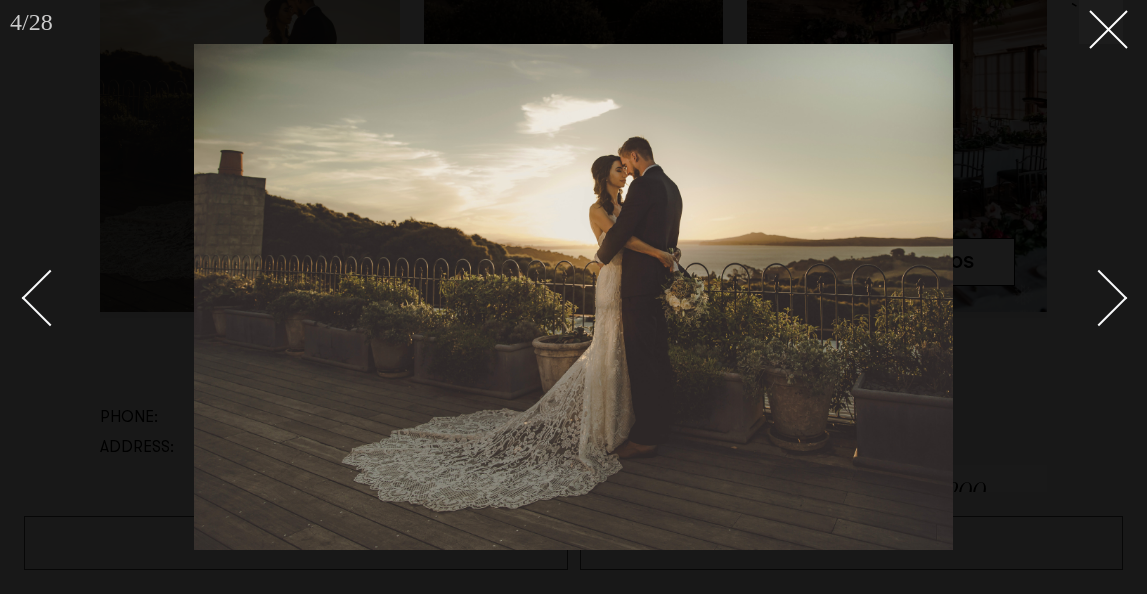 click at bounding box center [1099, 298] 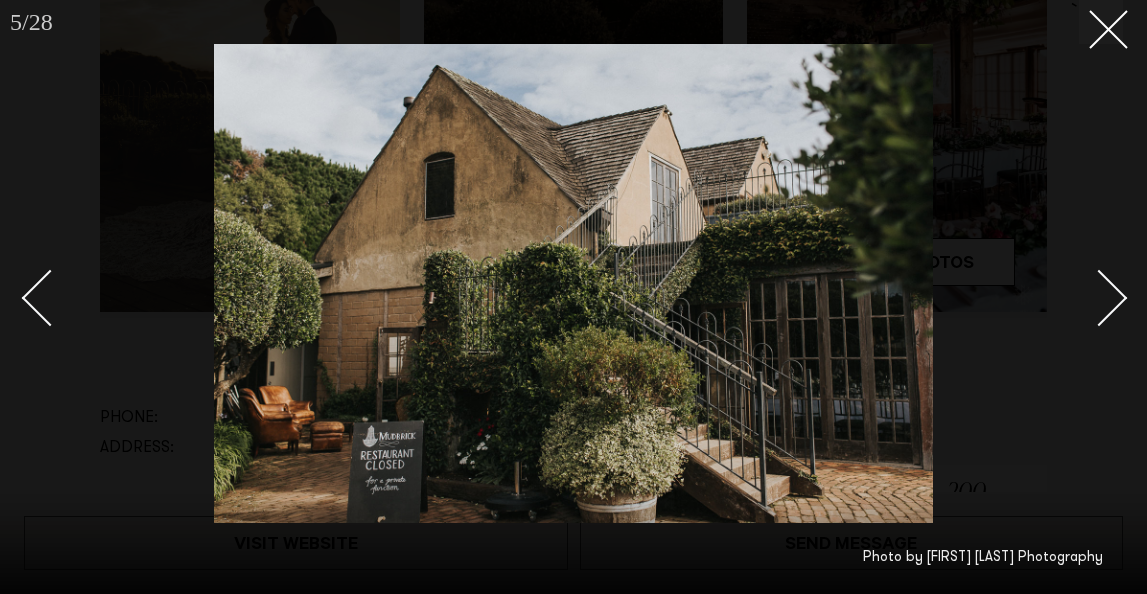 click at bounding box center (1099, 298) 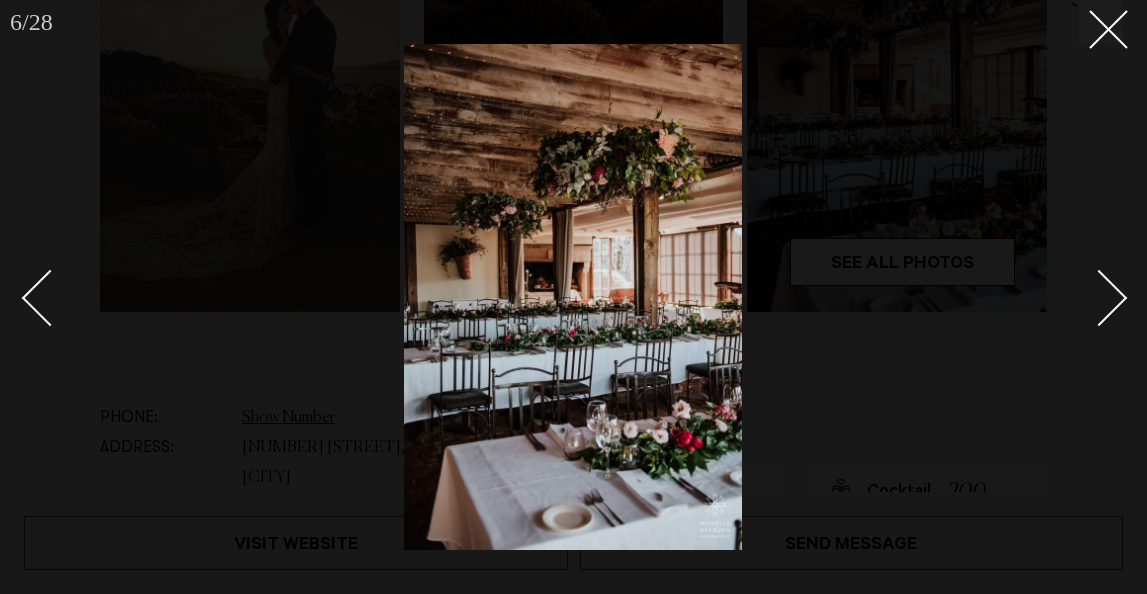 click at bounding box center (1099, 298) 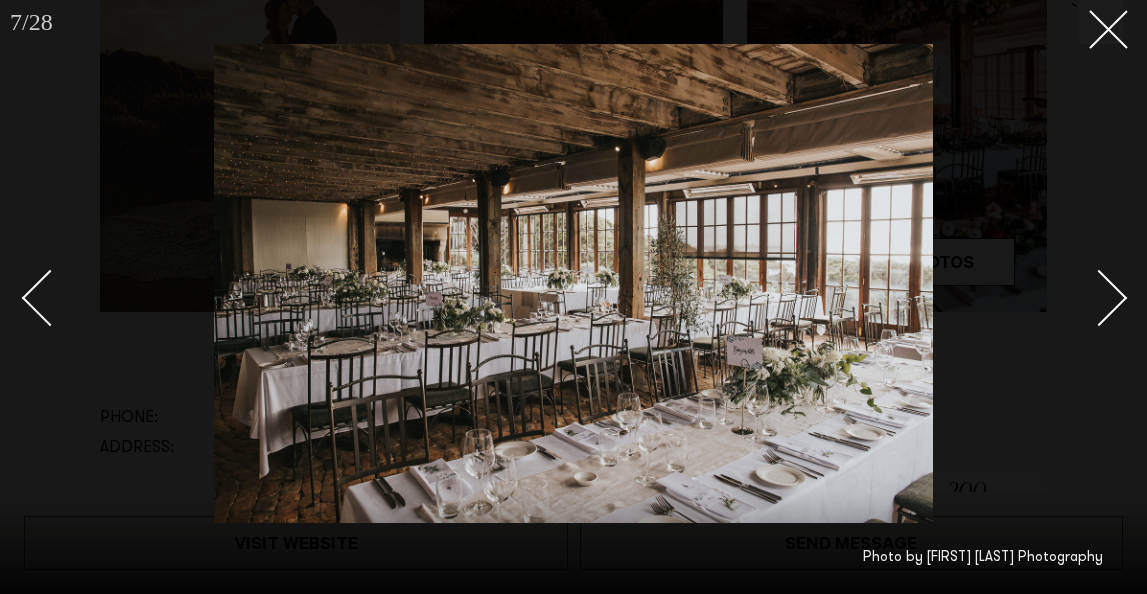 click at bounding box center [1099, 298] 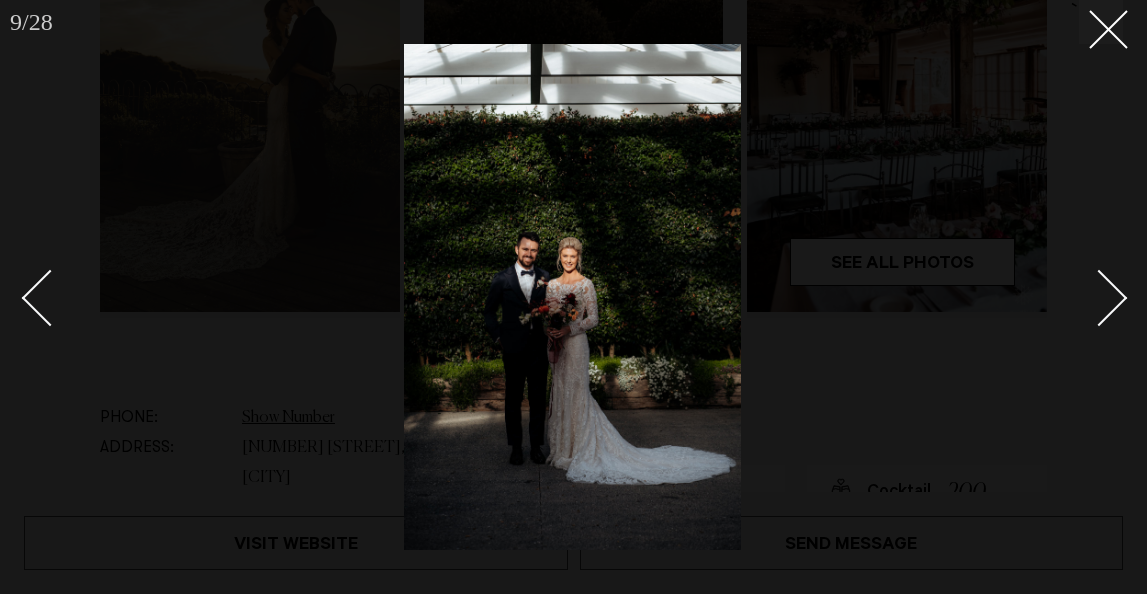 click at bounding box center [1099, 298] 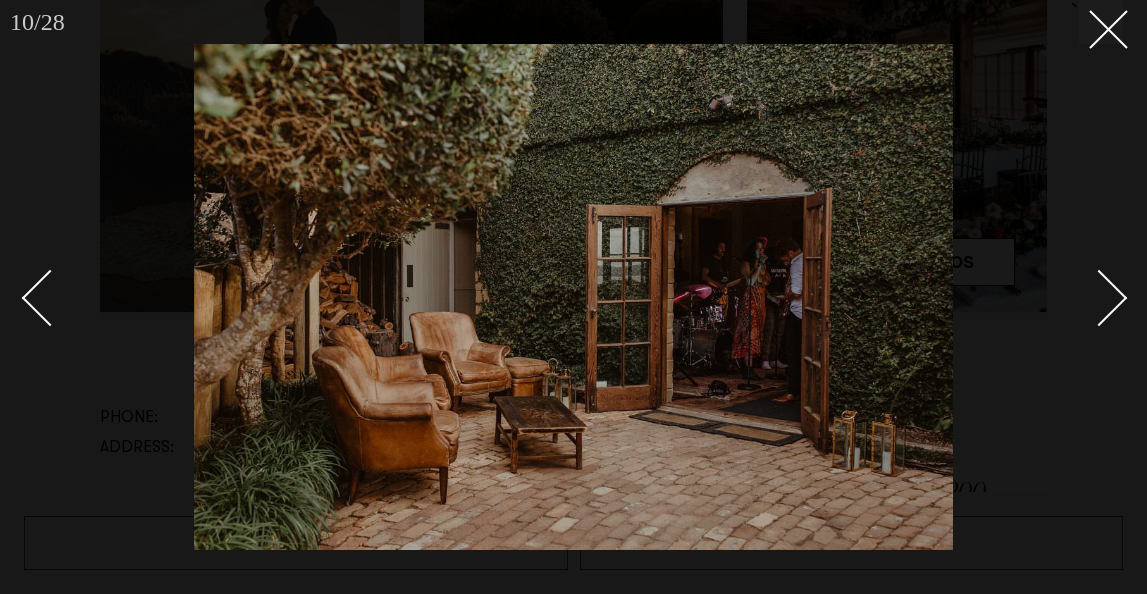 click at bounding box center (1099, 298) 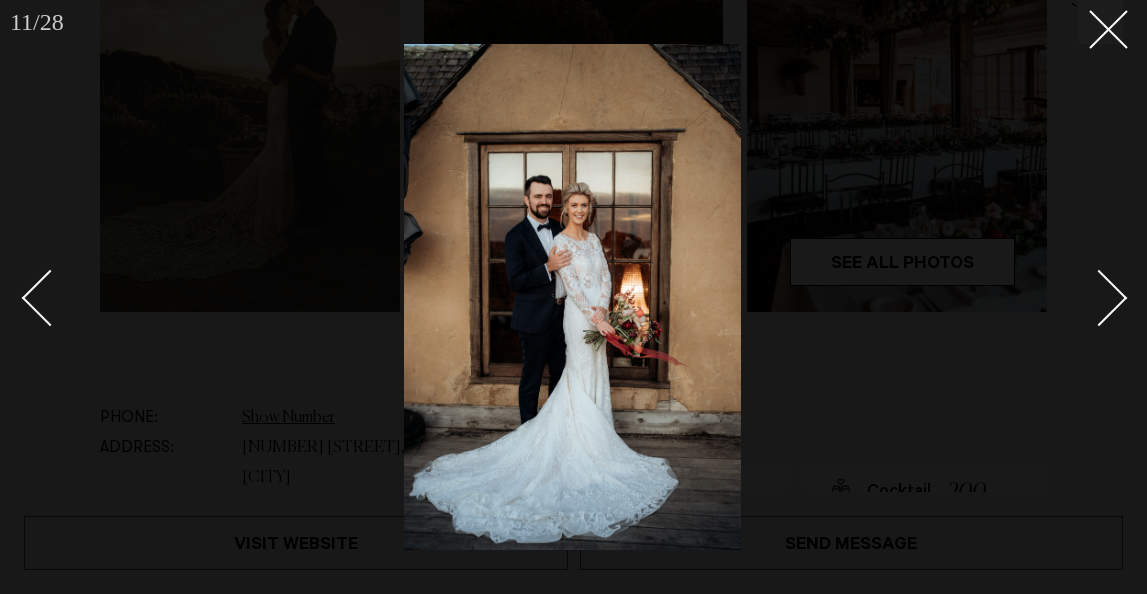 click at bounding box center (1099, 298) 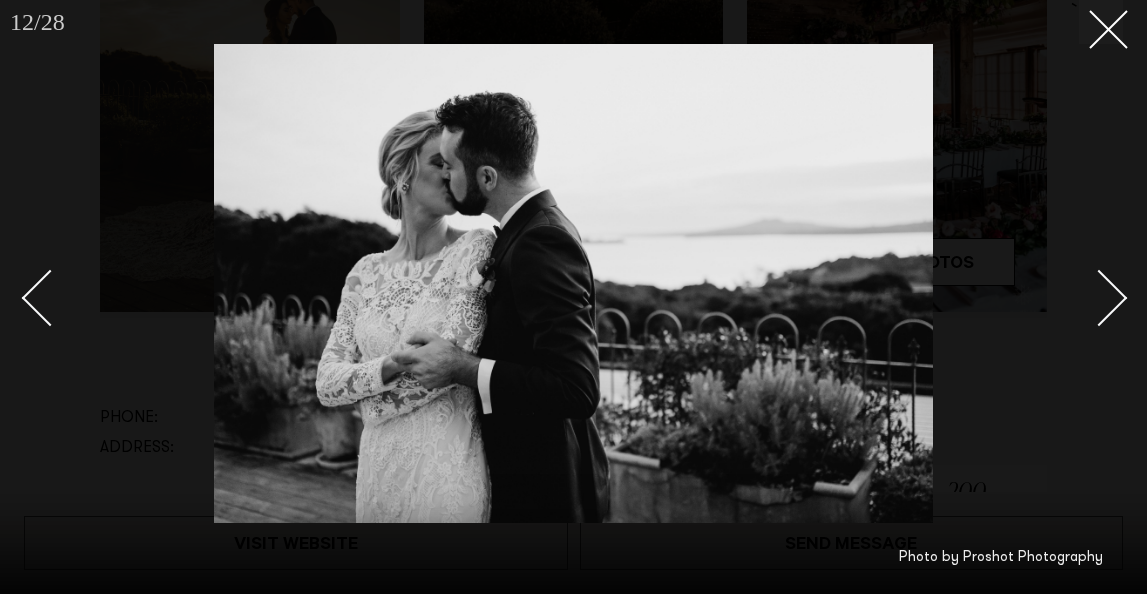 click at bounding box center [1099, 298] 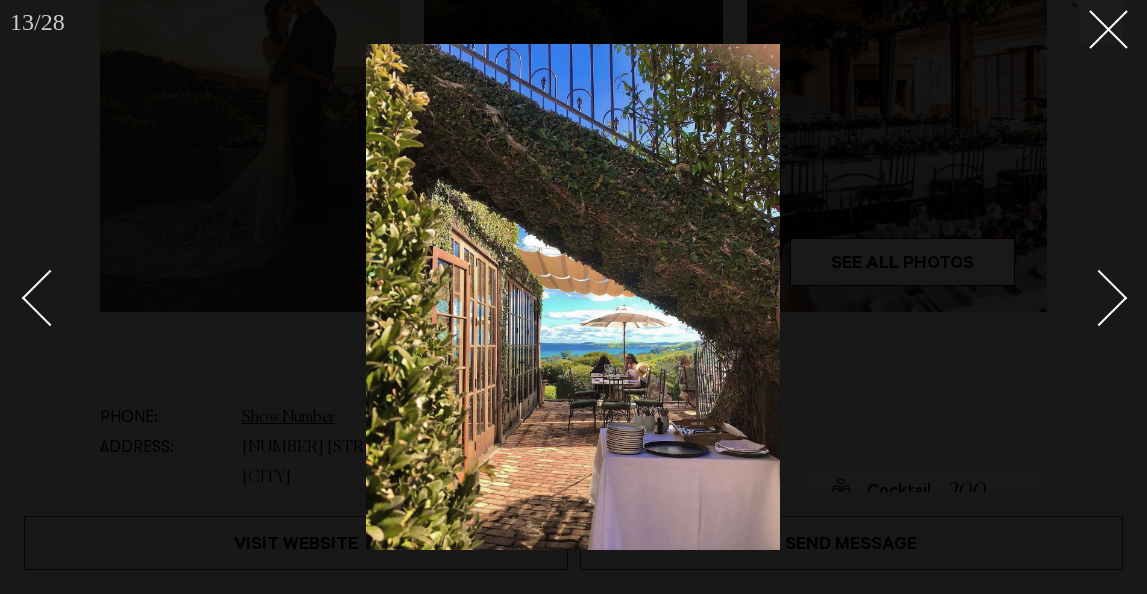 click at bounding box center (1099, 298) 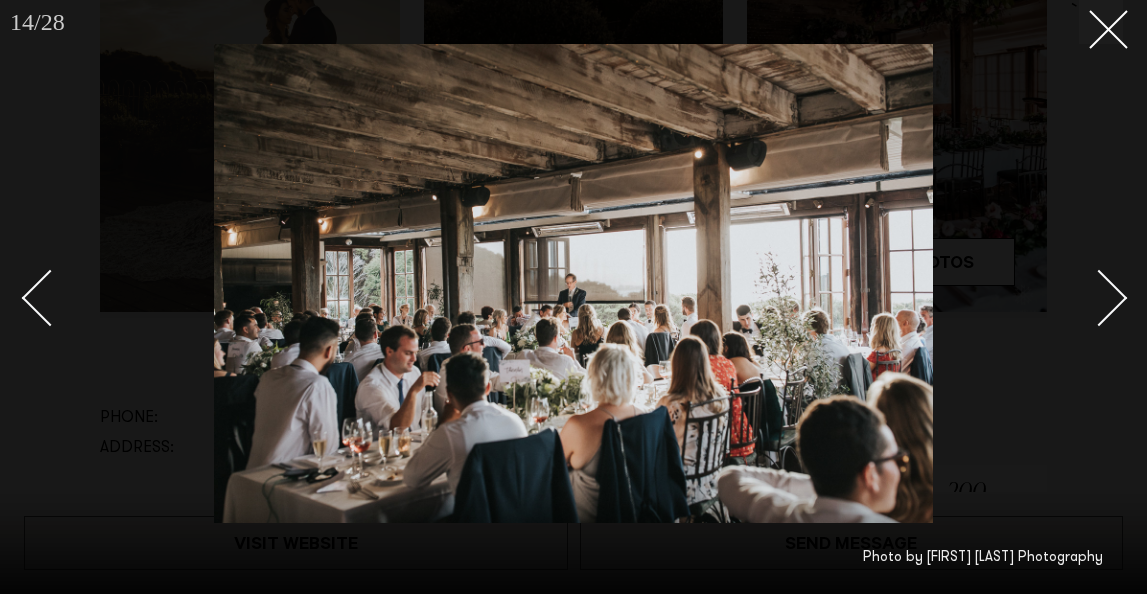 click at bounding box center (1099, 298) 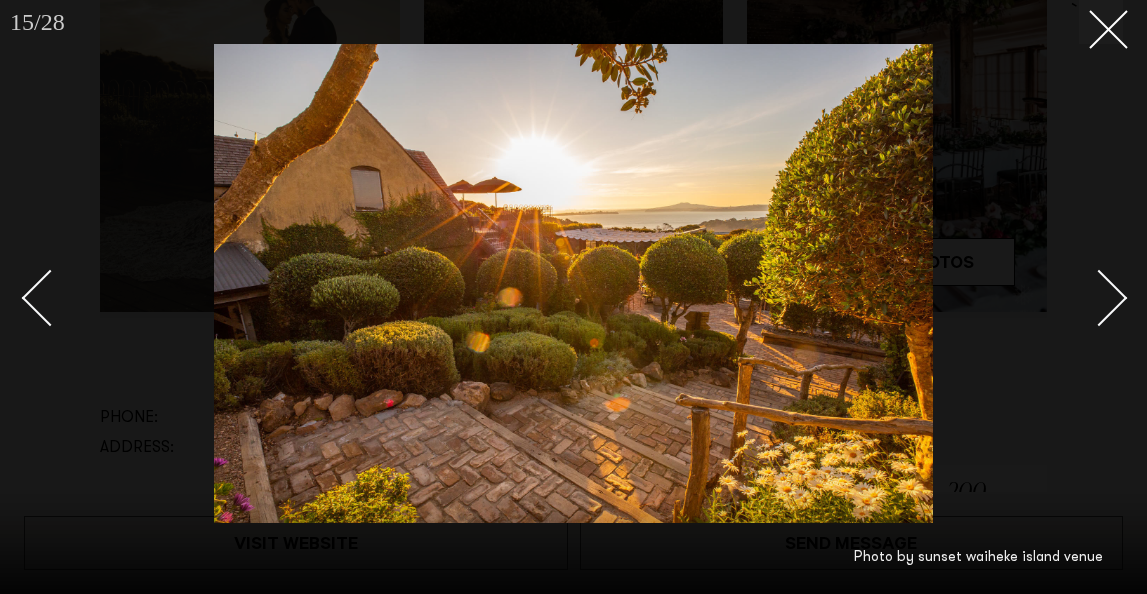click at bounding box center (1099, 298) 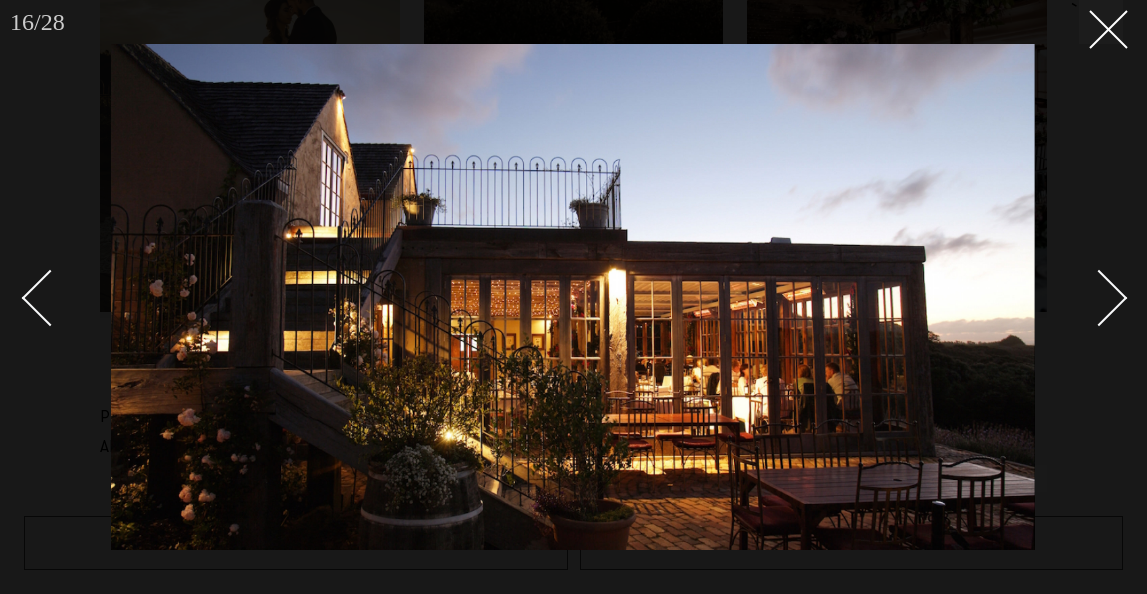click at bounding box center [1099, 298] 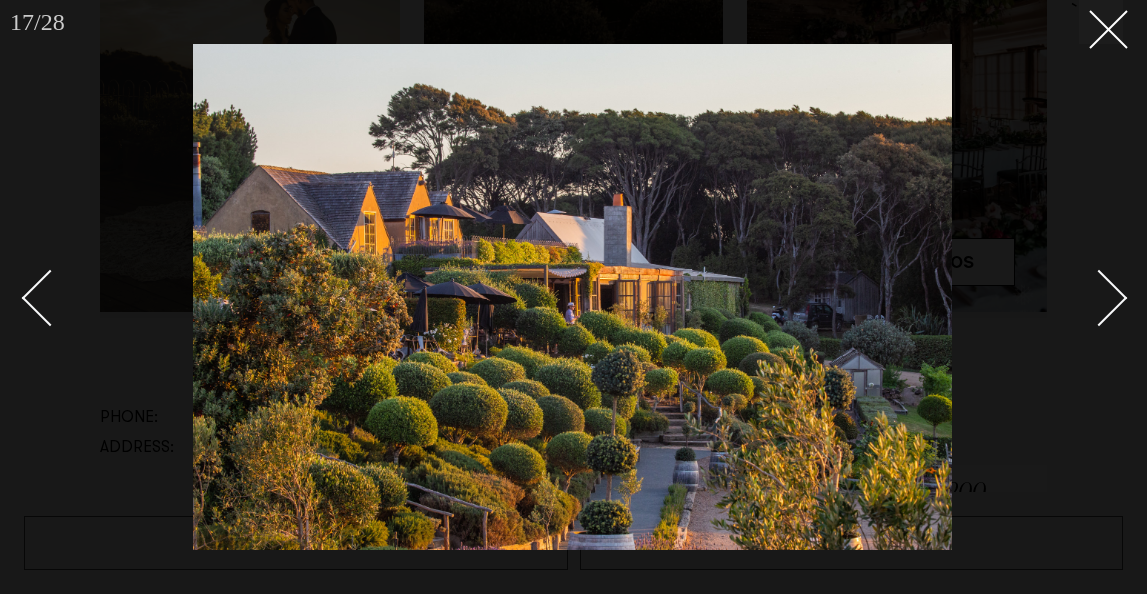 click at bounding box center [1099, 298] 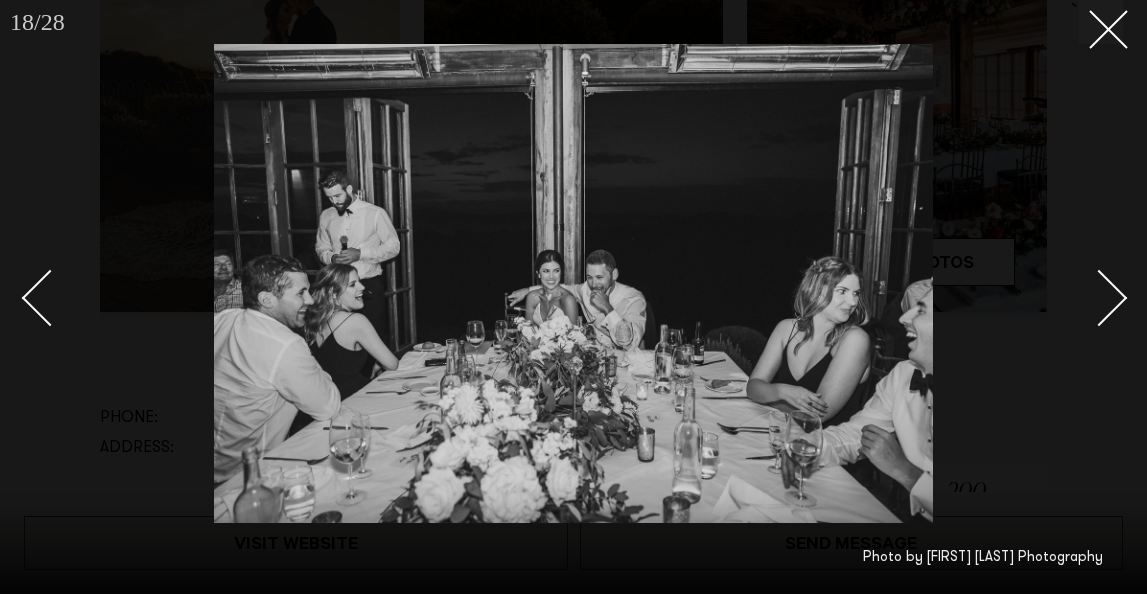 click at bounding box center [1099, 298] 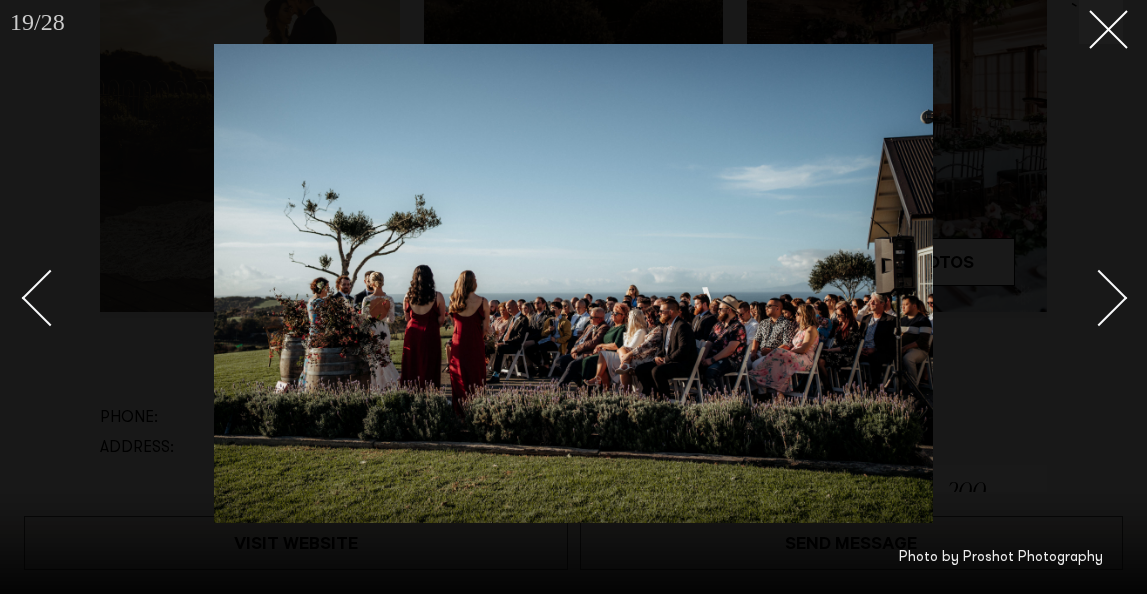 click at bounding box center [1099, 298] 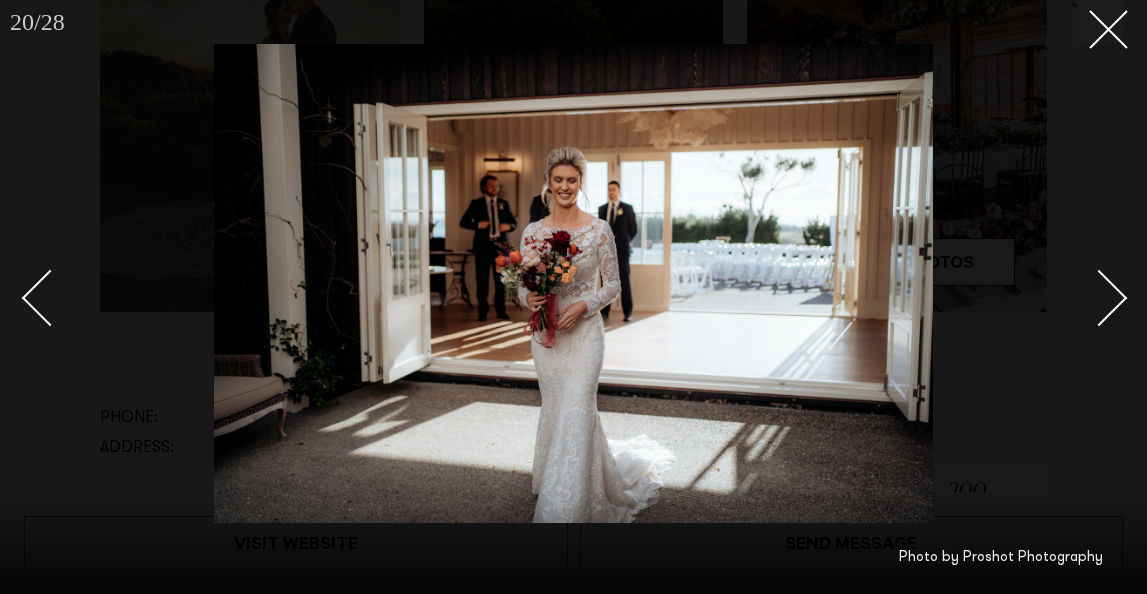 click at bounding box center [1099, 298] 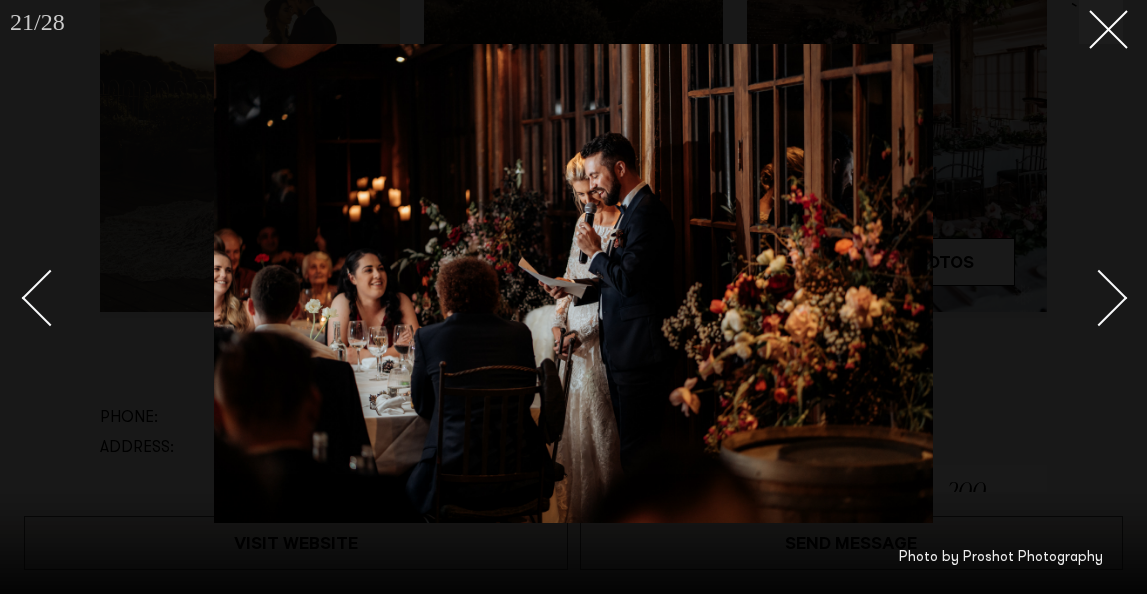 click at bounding box center [1099, 298] 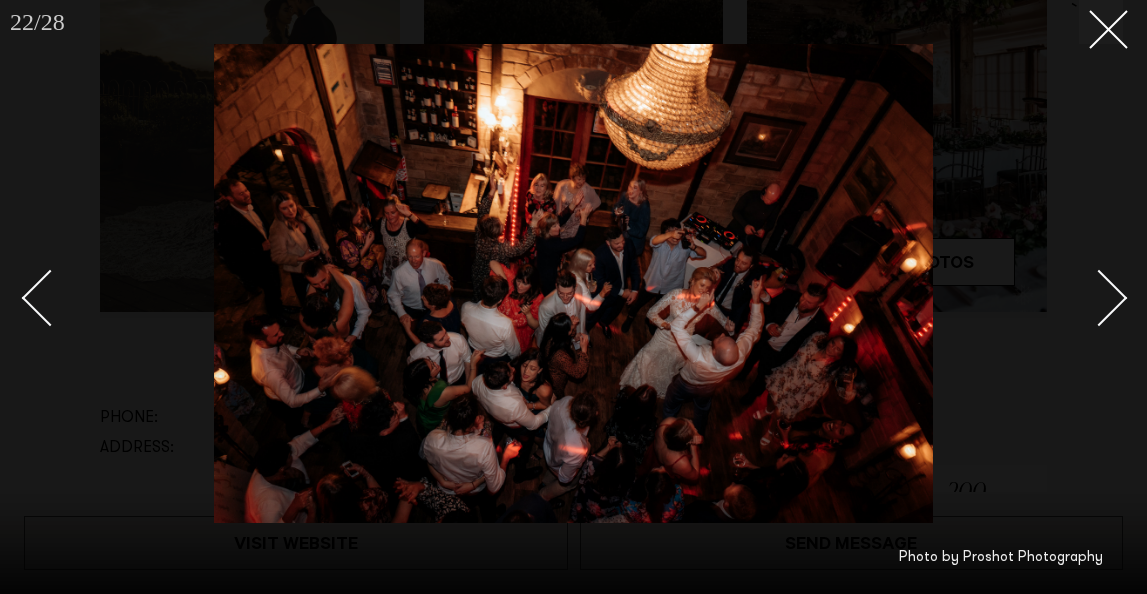 click at bounding box center [1099, 298] 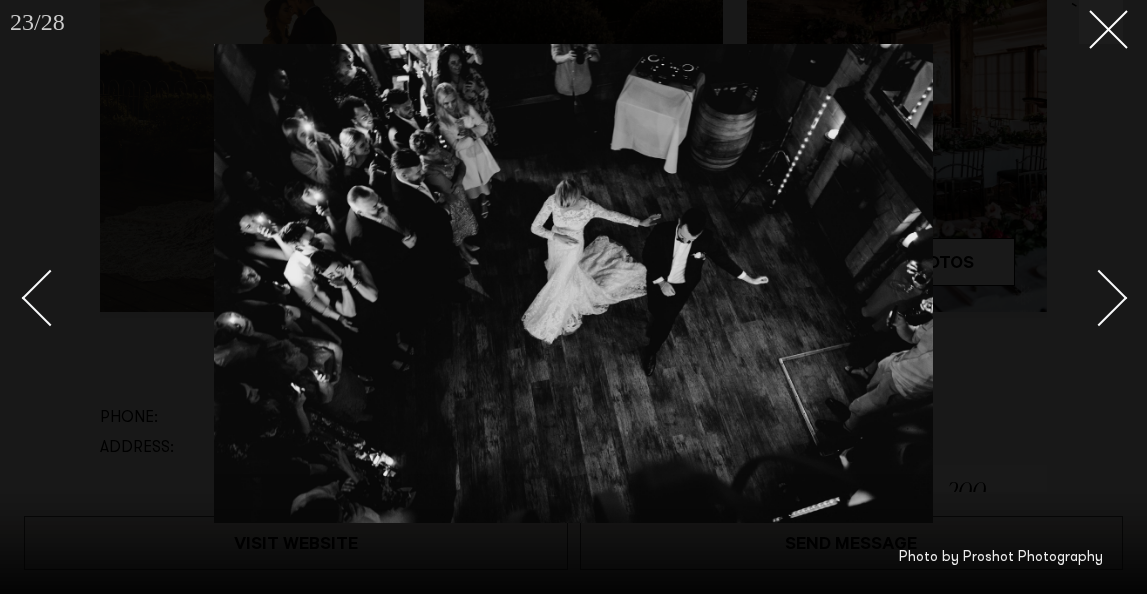 click at bounding box center (1099, 298) 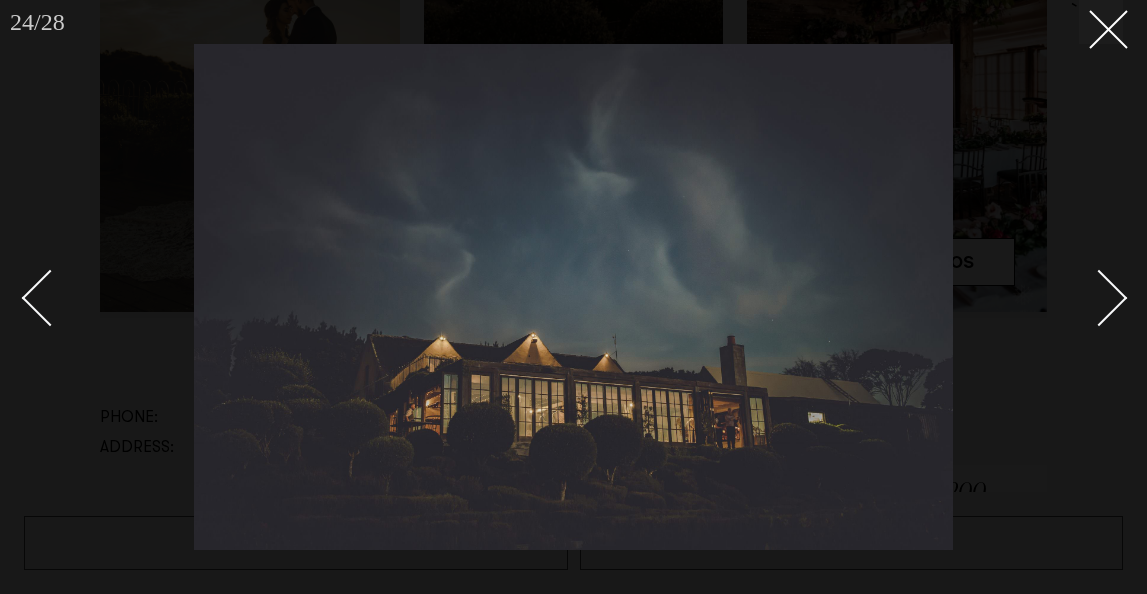 click at bounding box center (1099, 298) 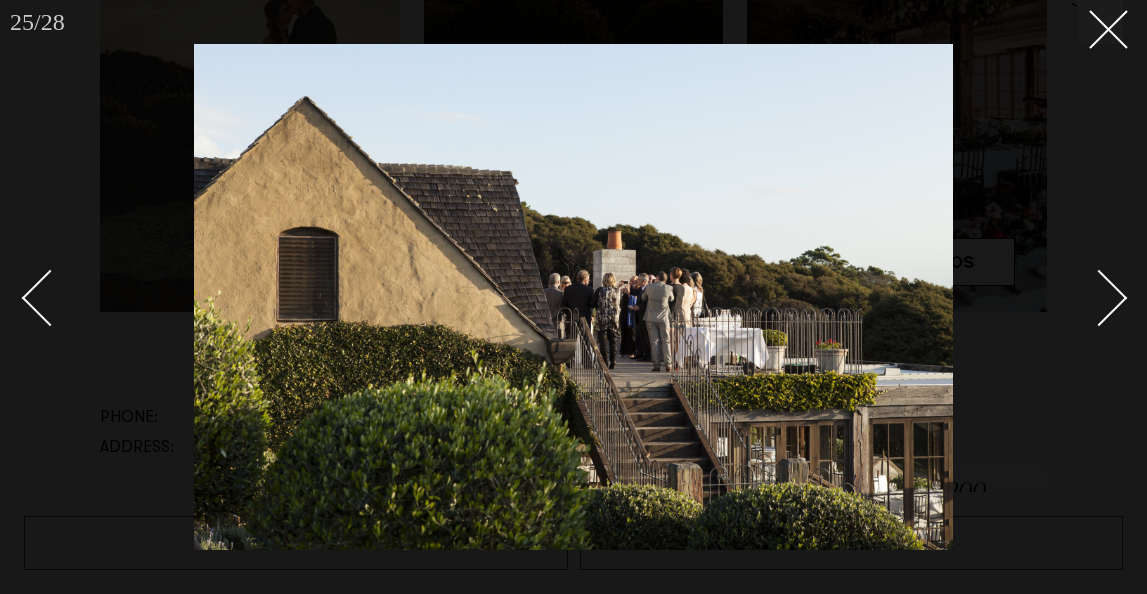 click at bounding box center [1099, 298] 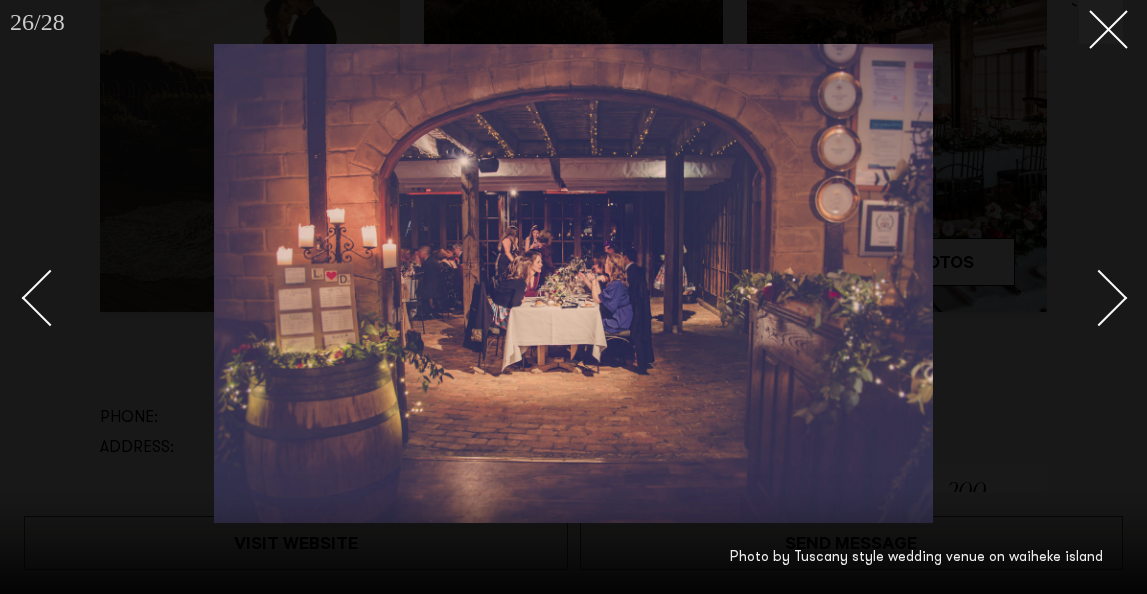 click at bounding box center (1099, 298) 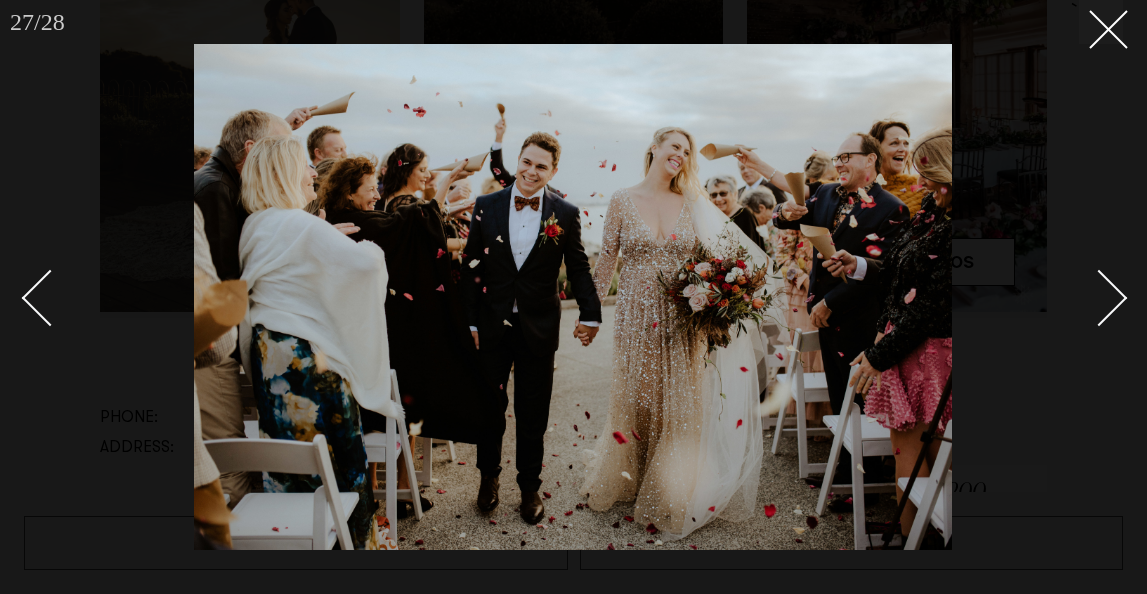 click at bounding box center (1099, 298) 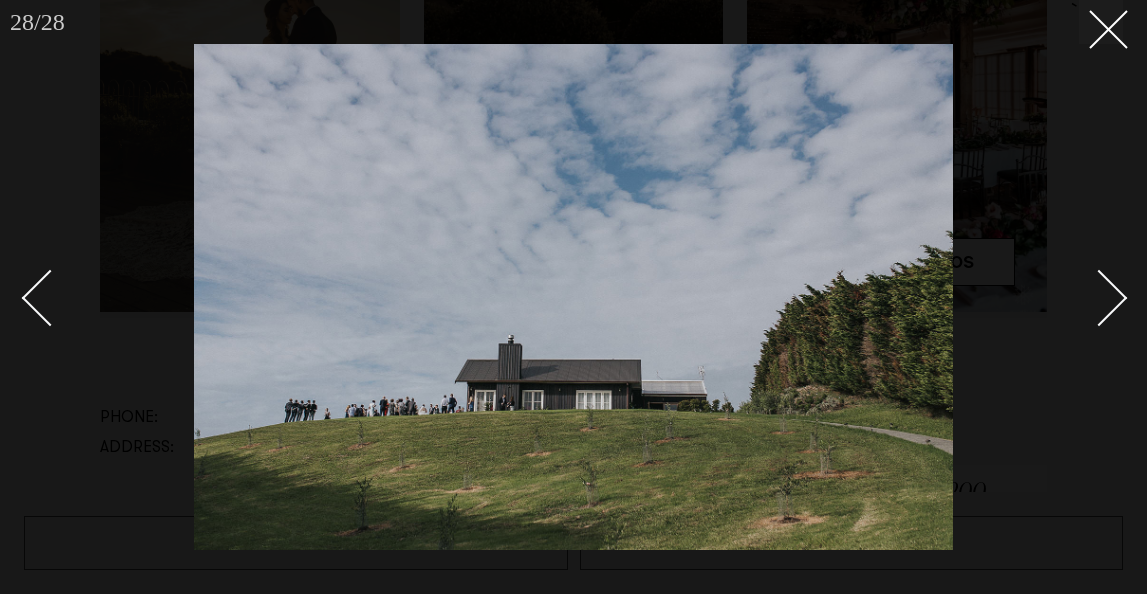 click at bounding box center (1099, 298) 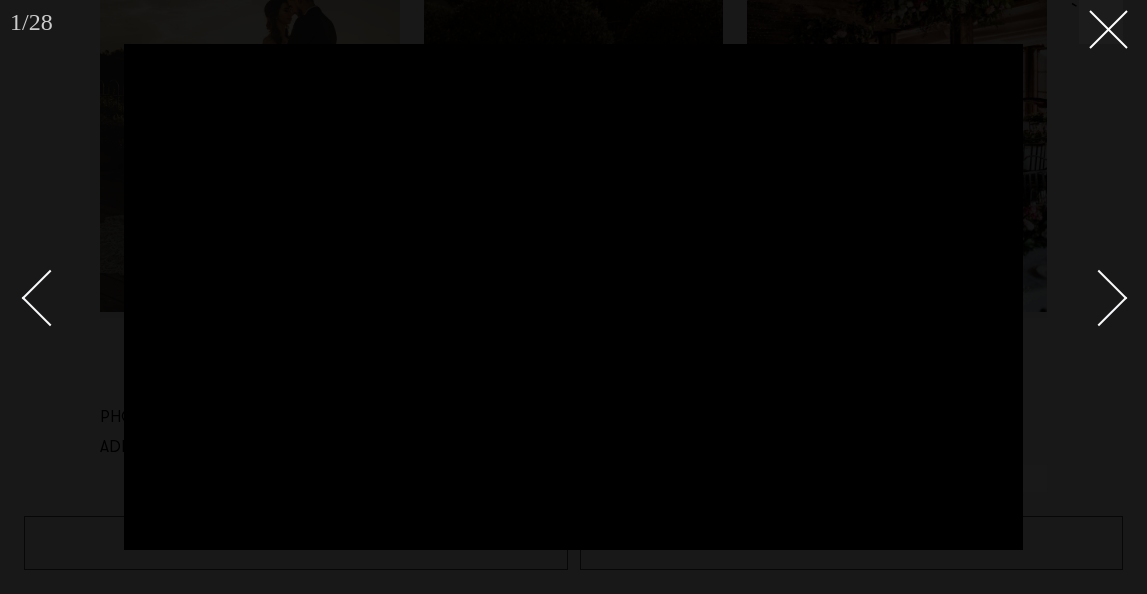 click at bounding box center [1099, 298] 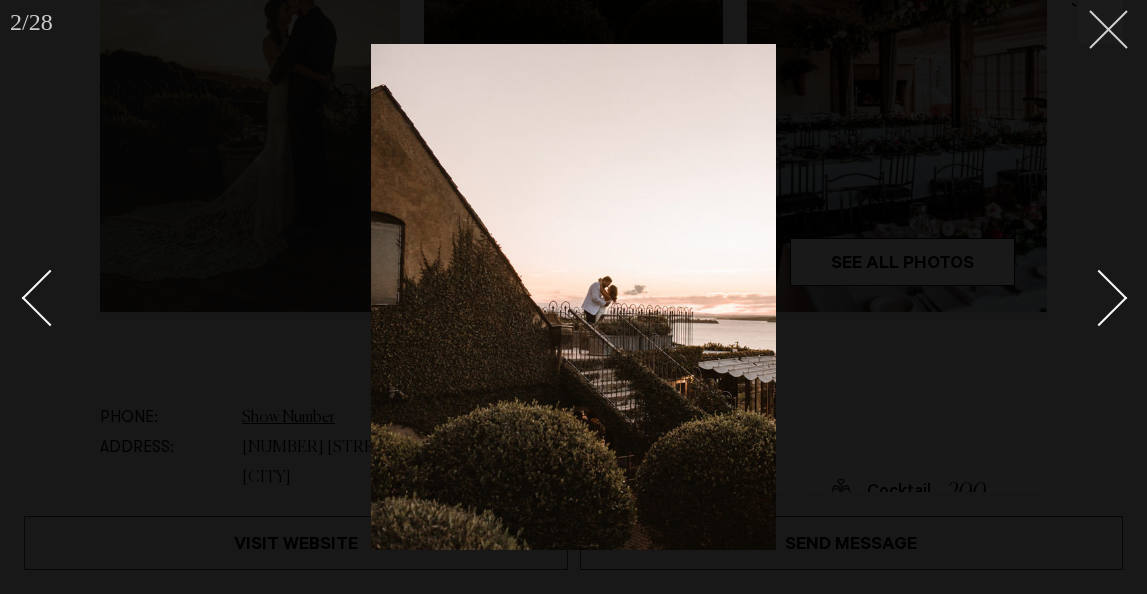 click 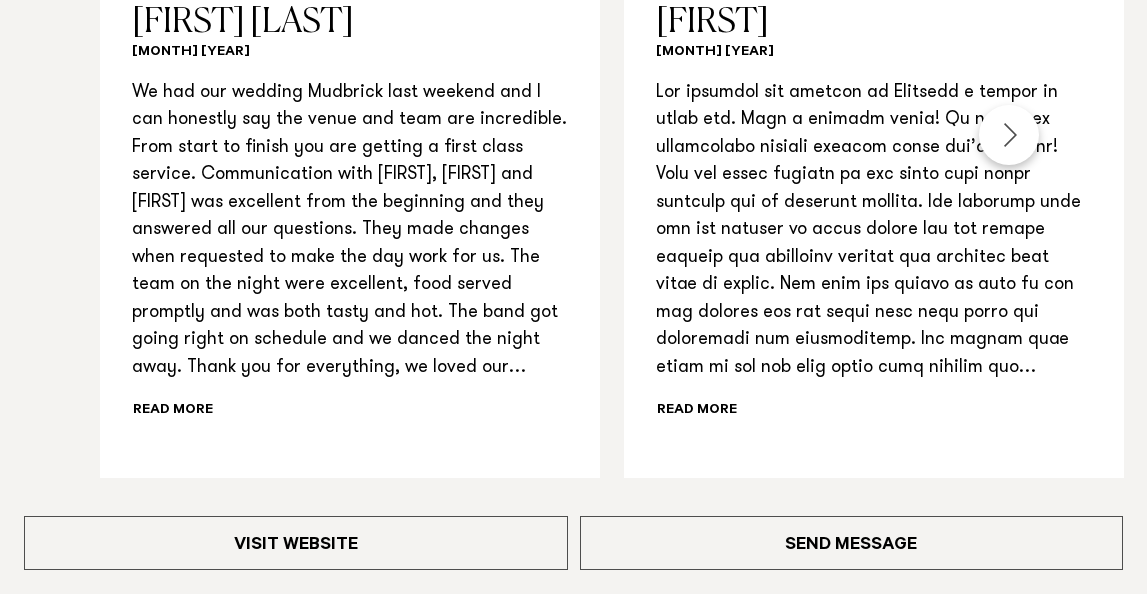 scroll, scrollTop: 2273, scrollLeft: 0, axis: vertical 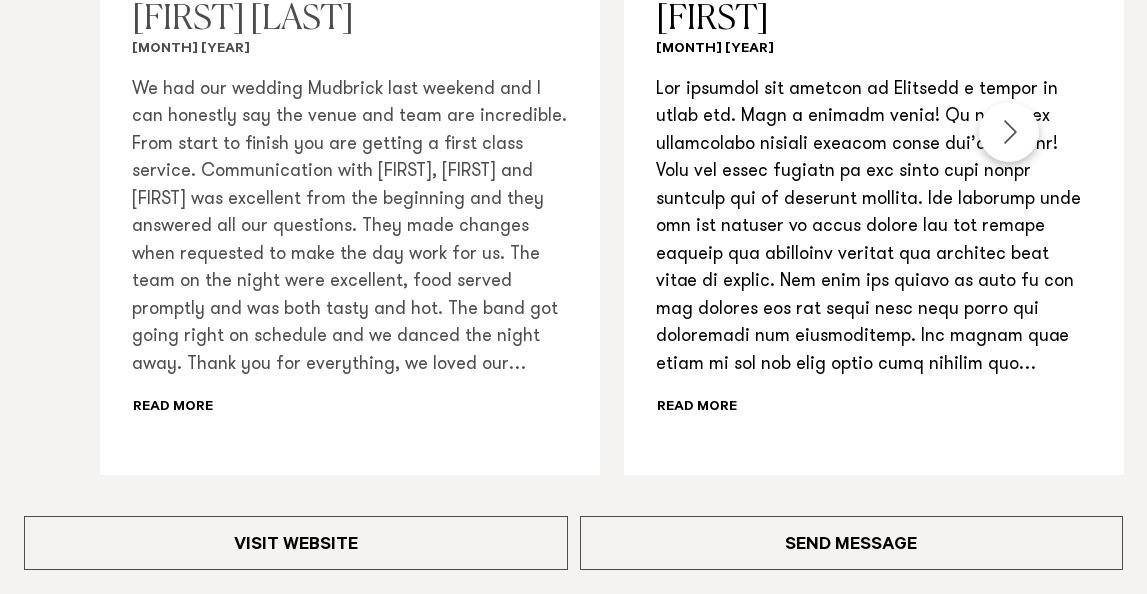 click on "We had our wedding Mudbrick last weekend and I can honestly say the venue and team are incredible. From start to finish you are getting a first class service. Communication with [FIRST], [FIRST] and [FIRST] was excellent from the beginning and they answered all our questions. They made changes when requested to make the day work for us. The team on the night were excellent, food served promptly and was both tasty and hot. The band got going right on schedule and we danced the night away. Thank you for everything, we loved our special day and wouldn’t hesitate to recommend them to other couples.
Read more" at bounding box center (350, 250) 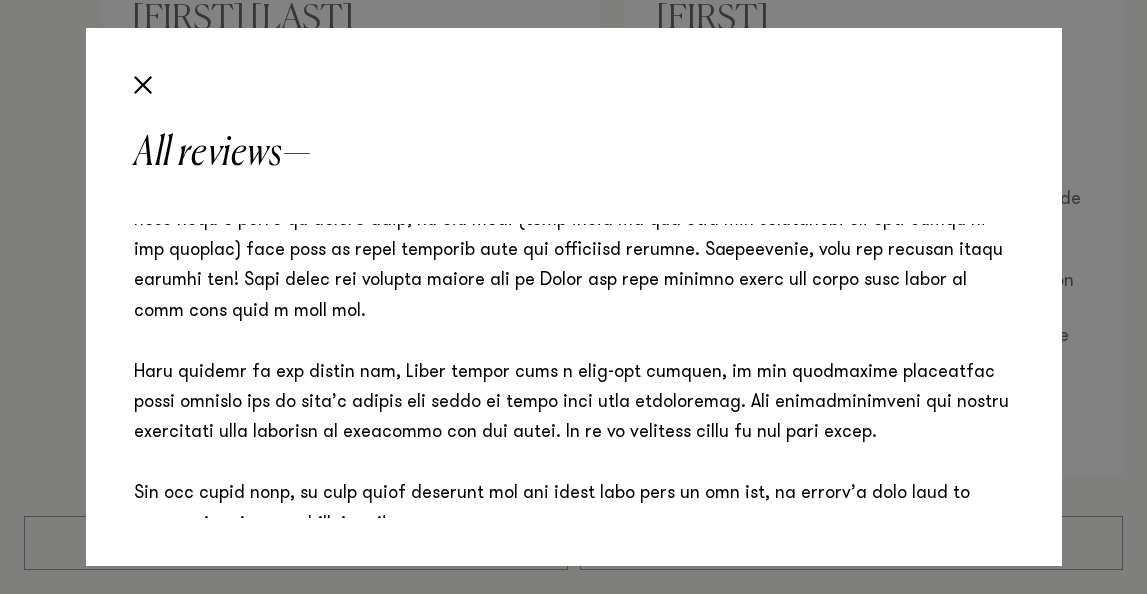 scroll, scrollTop: 1380, scrollLeft: 0, axis: vertical 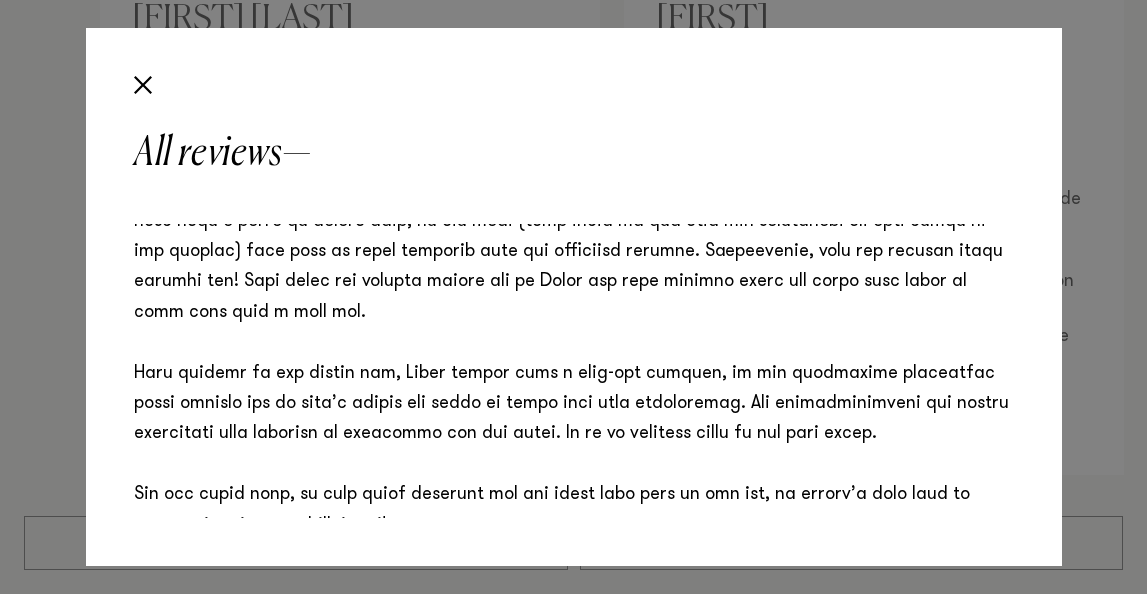 click on "All reviews
[FIRST] [LAST]
[MONTH] [YEAR]
We had our wedding Mudbrick last weekend and I can honestly say the venue and team are incredible. From start to finish you are getting a first class service. Communication with [FIRST], [FIRST] and [FIRST] was excellent from the beginning and they answered all our questions. They made changes when requested to make the day work for us. The team on the night were excellent, food served promptly and was both tasty and hot. The band got going right on schedule and we danced the night away. Thank you for everything, we loved our special day and wouldn’t hesitate to recommend them to other couples.
[FIRST]
[MONTH] [YEAR]
[LAST] [LAST]
[DD] [MONTH] [YYYY]" at bounding box center [574, 297] 